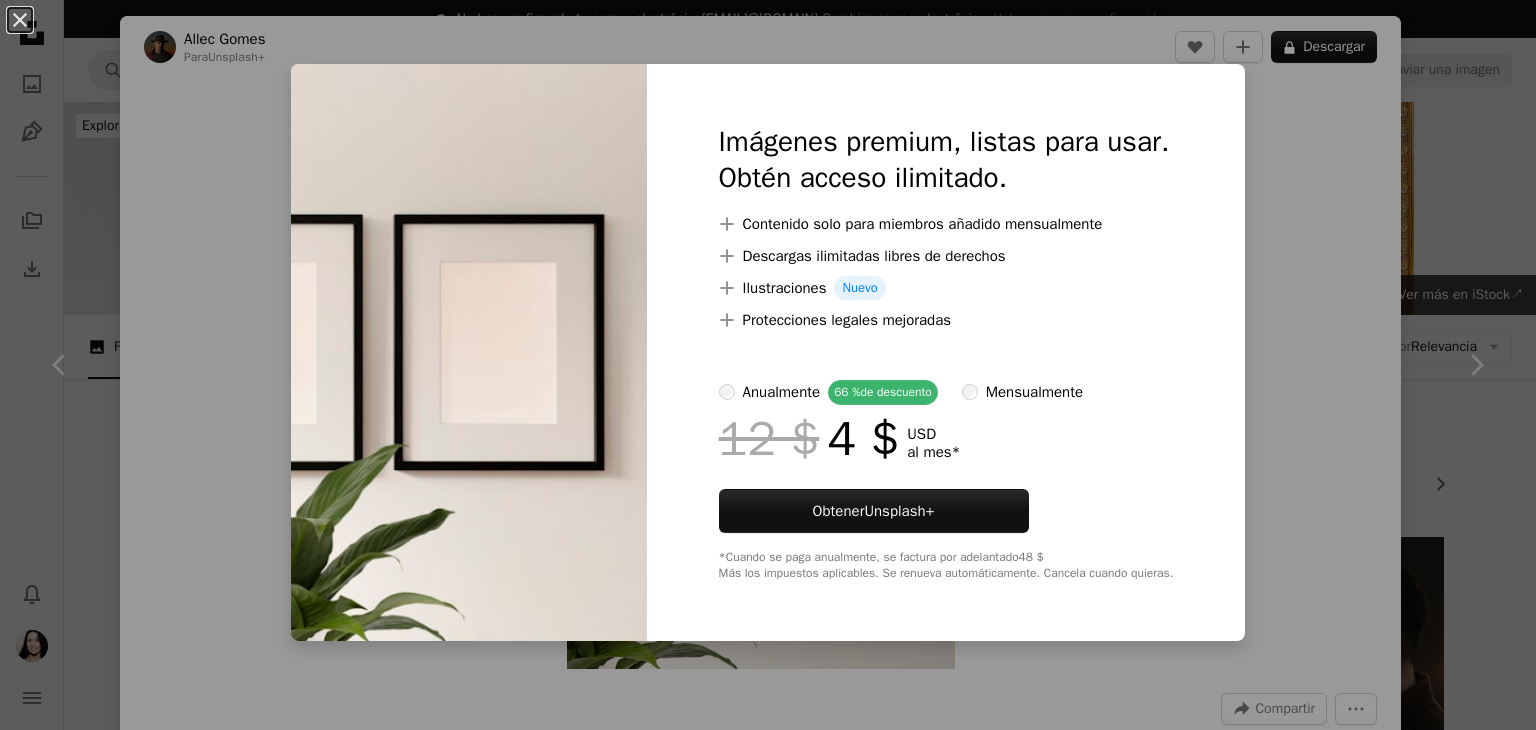 scroll, scrollTop: 2500, scrollLeft: 0, axis: vertical 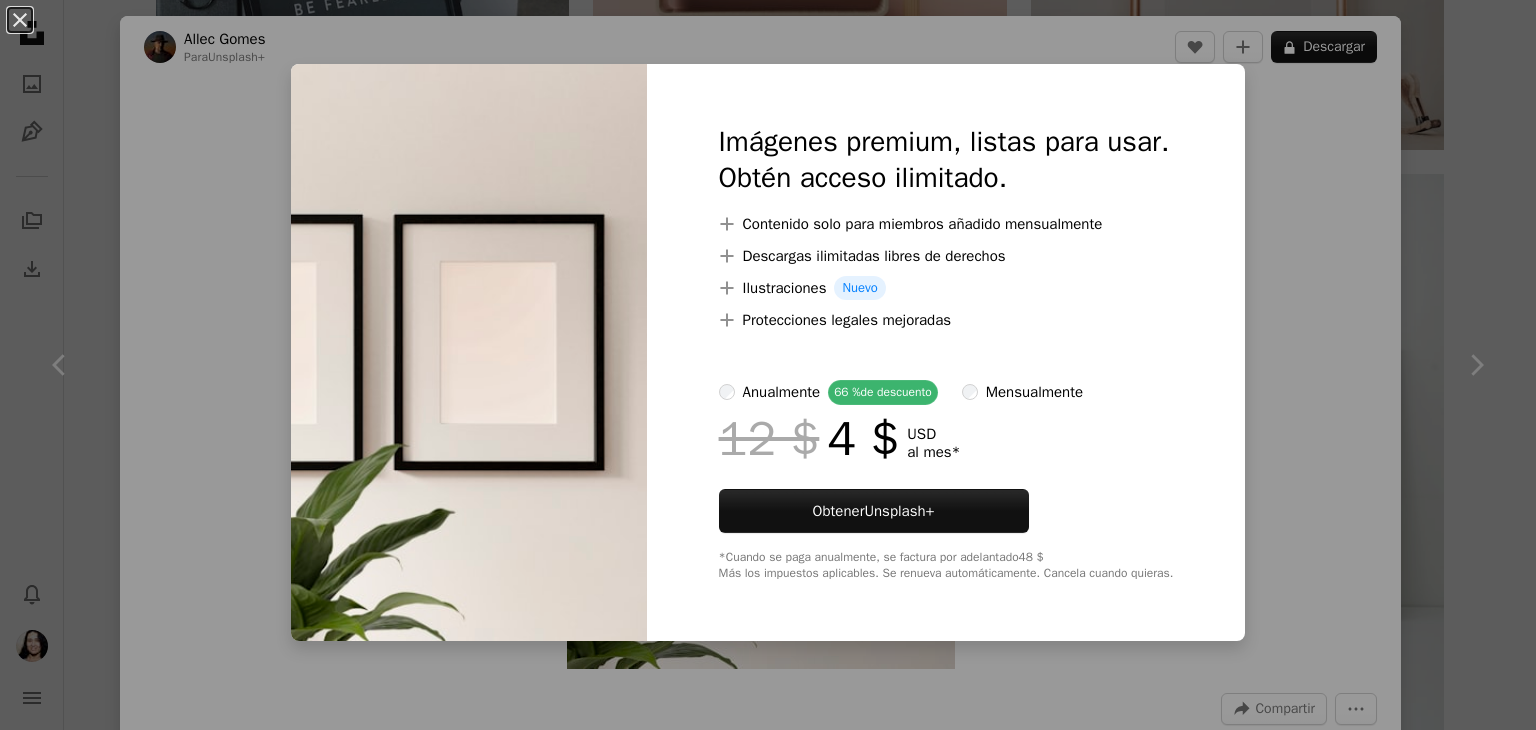 click on "An X shape Imágenes premium, listas para usar. Obtén acceso ilimitado. A plus sign Contenido solo para miembros añadido mensualmente A plus sign Descargas ilimitadas libres de derechos A plus sign Ilustraciones  Nuevo A plus sign Protecciones legales mejoradas anualmente 66 %  de descuento mensualmente 12 $   4 $ USD al mes * Obtener  Unsplash+ *Cuando se paga anualmente, se factura por adelantado  48 $ Más los impuestos aplicables. Se renueva automáticamente. Cancela cuando quieras." at bounding box center [768, 365] 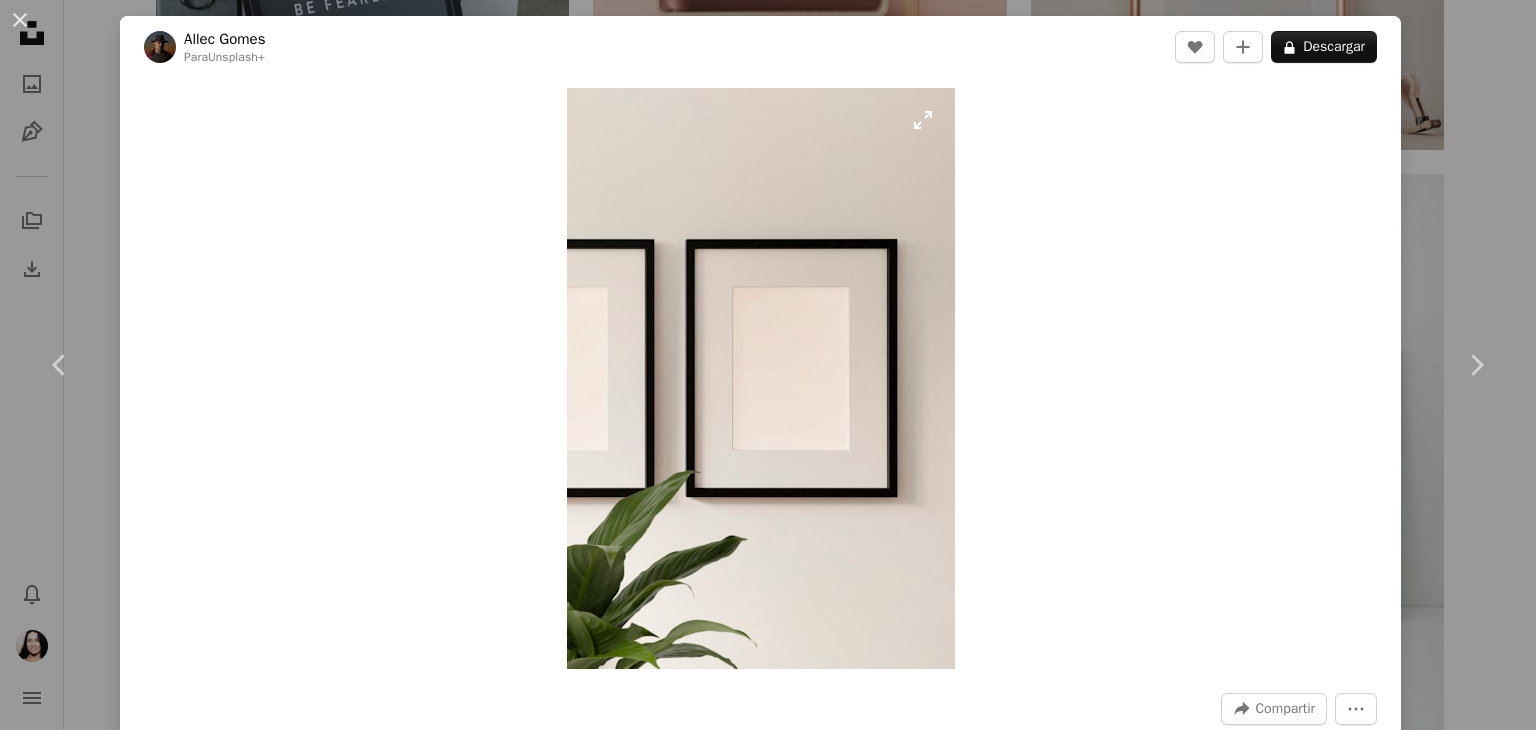 drag, startPoint x: 745, startPoint y: 288, endPoint x: 694, endPoint y: 309, distance: 55.154327 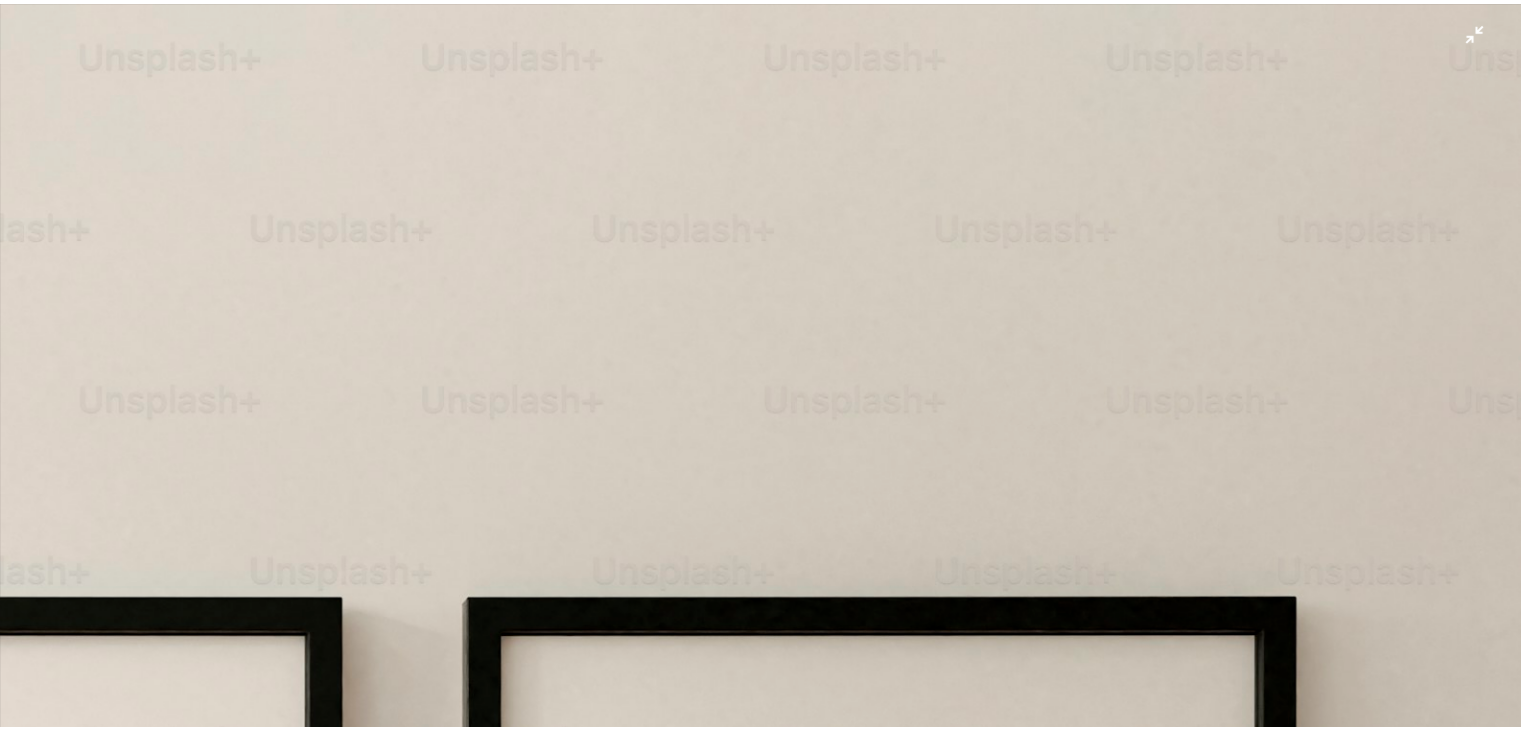 scroll, scrollTop: 764, scrollLeft: 0, axis: vertical 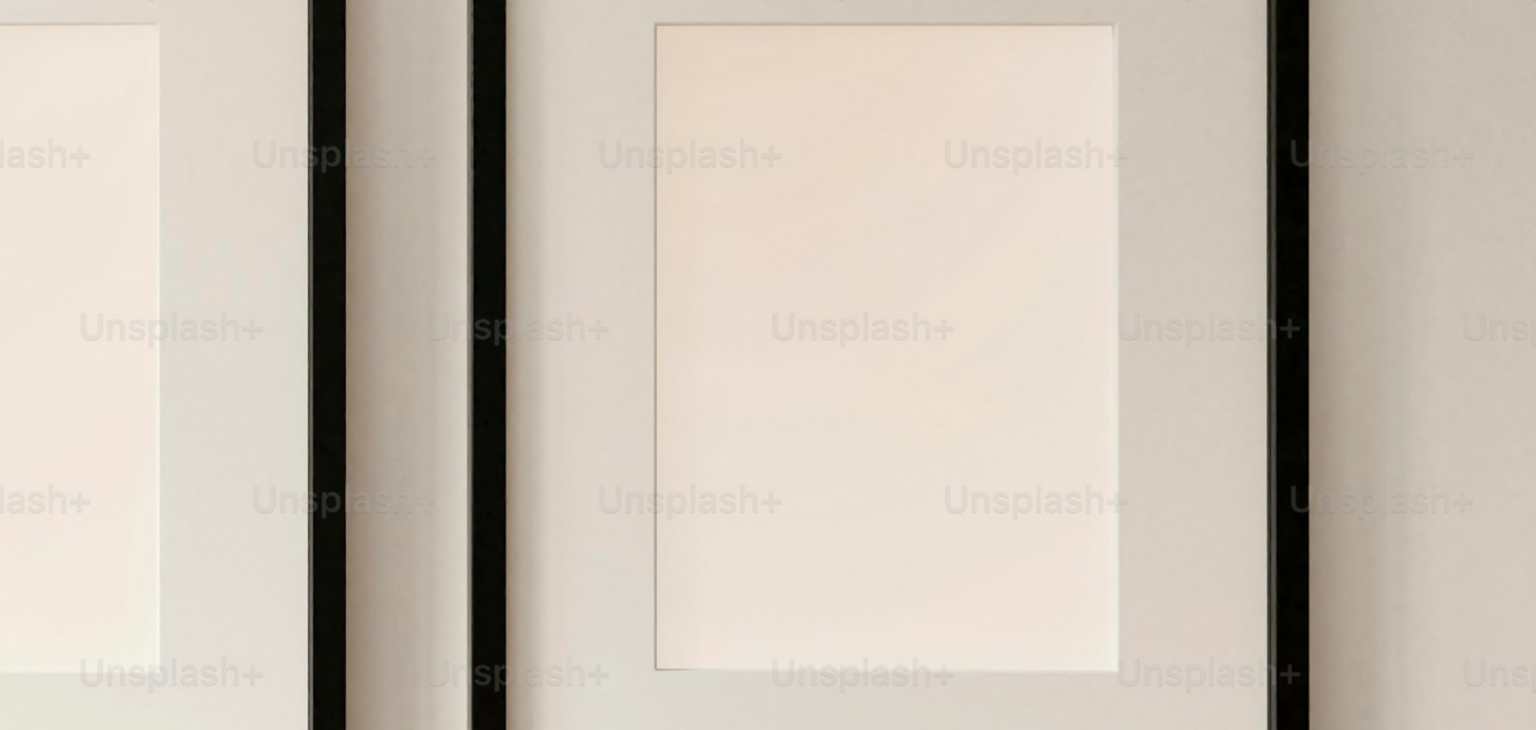 drag, startPoint x: 784, startPoint y: 287, endPoint x: 246, endPoint y: 170, distance: 550.57513 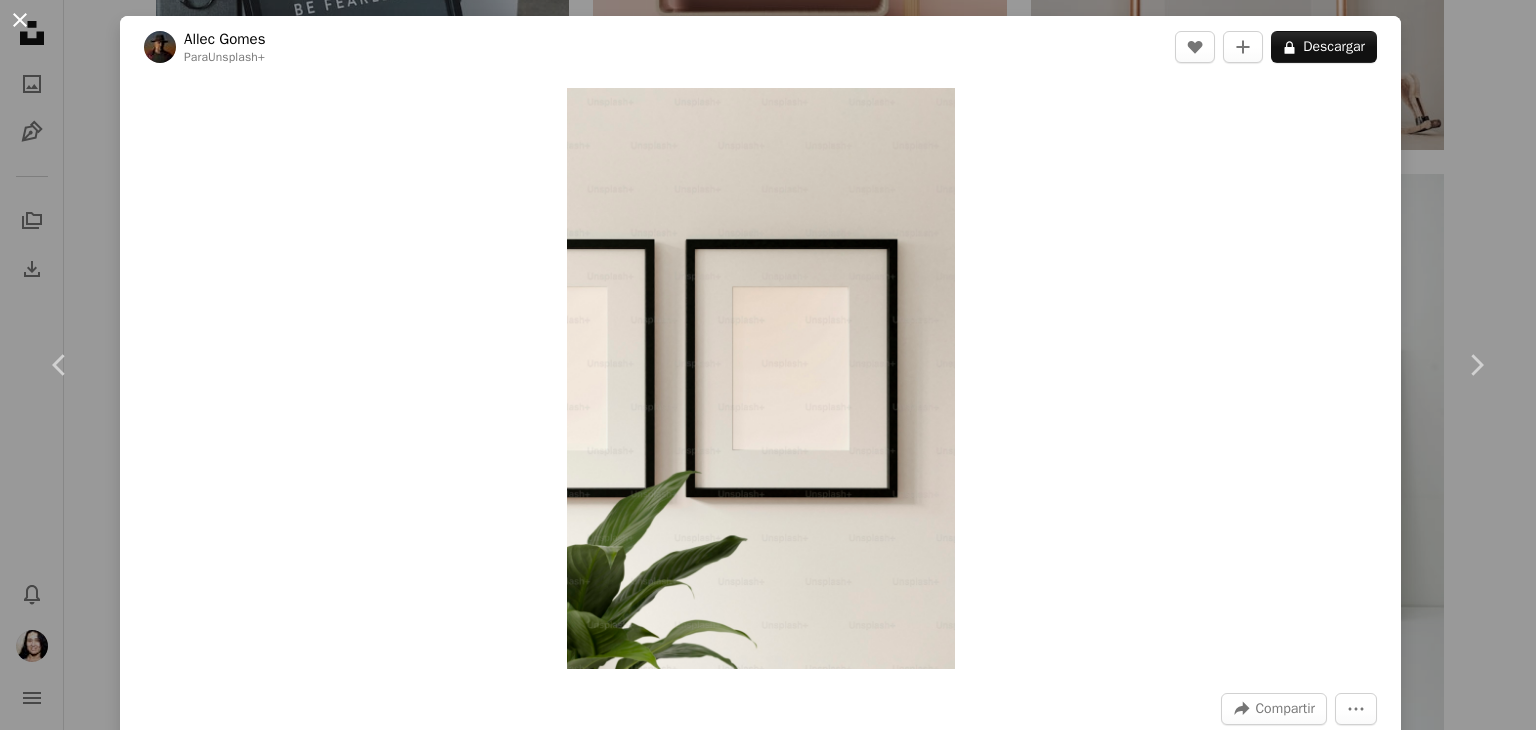 click on "An X shape" at bounding box center [20, 20] 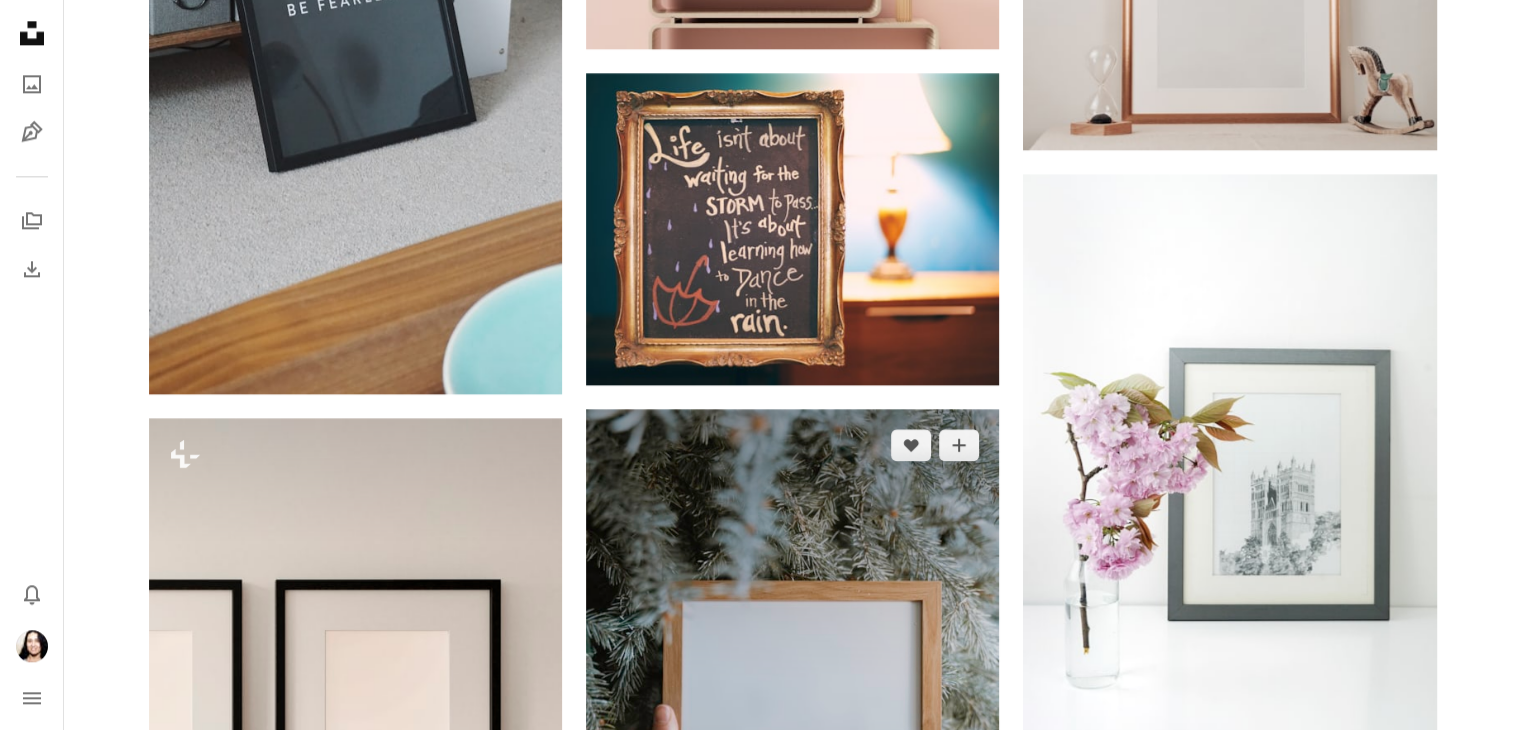 click at bounding box center (792, 704) 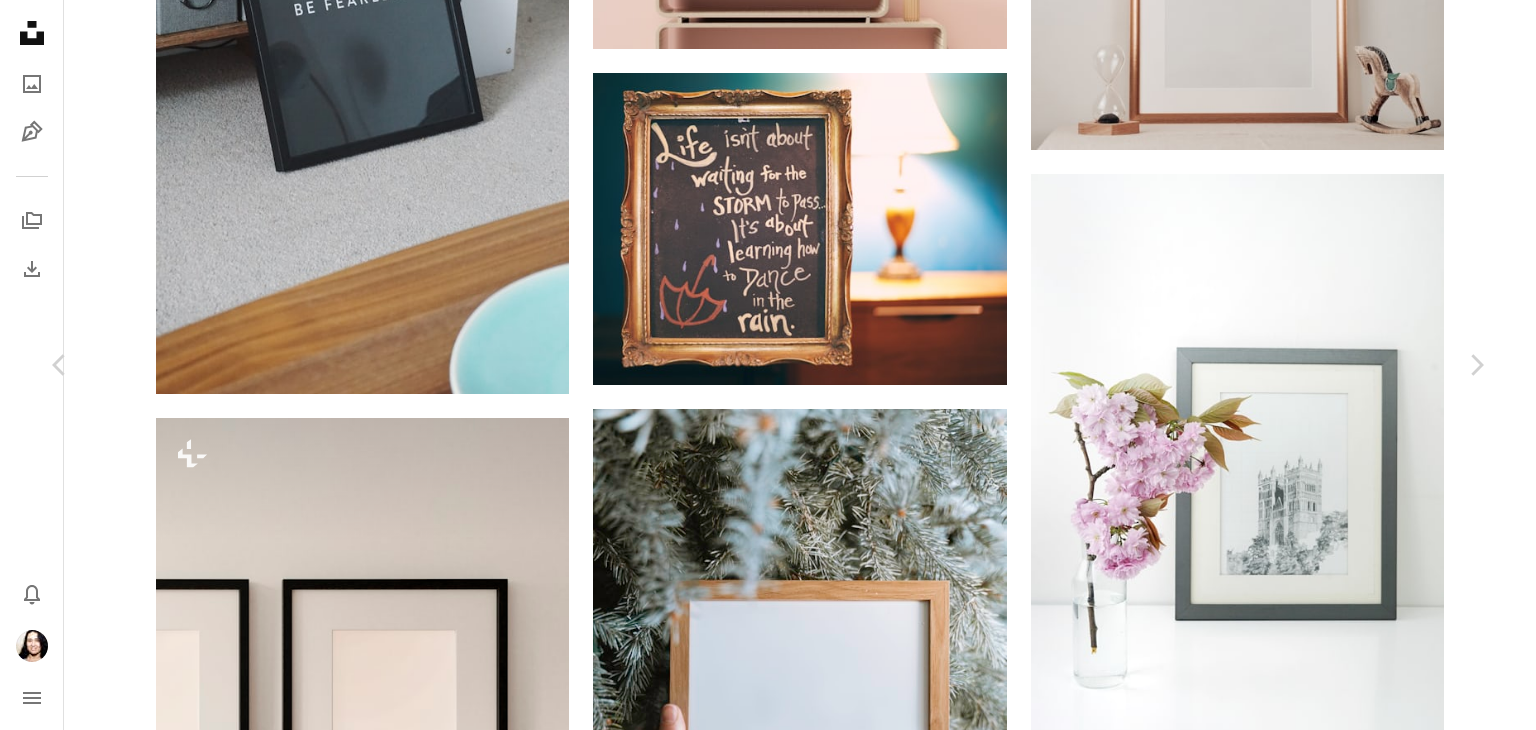click on "Chevron down" 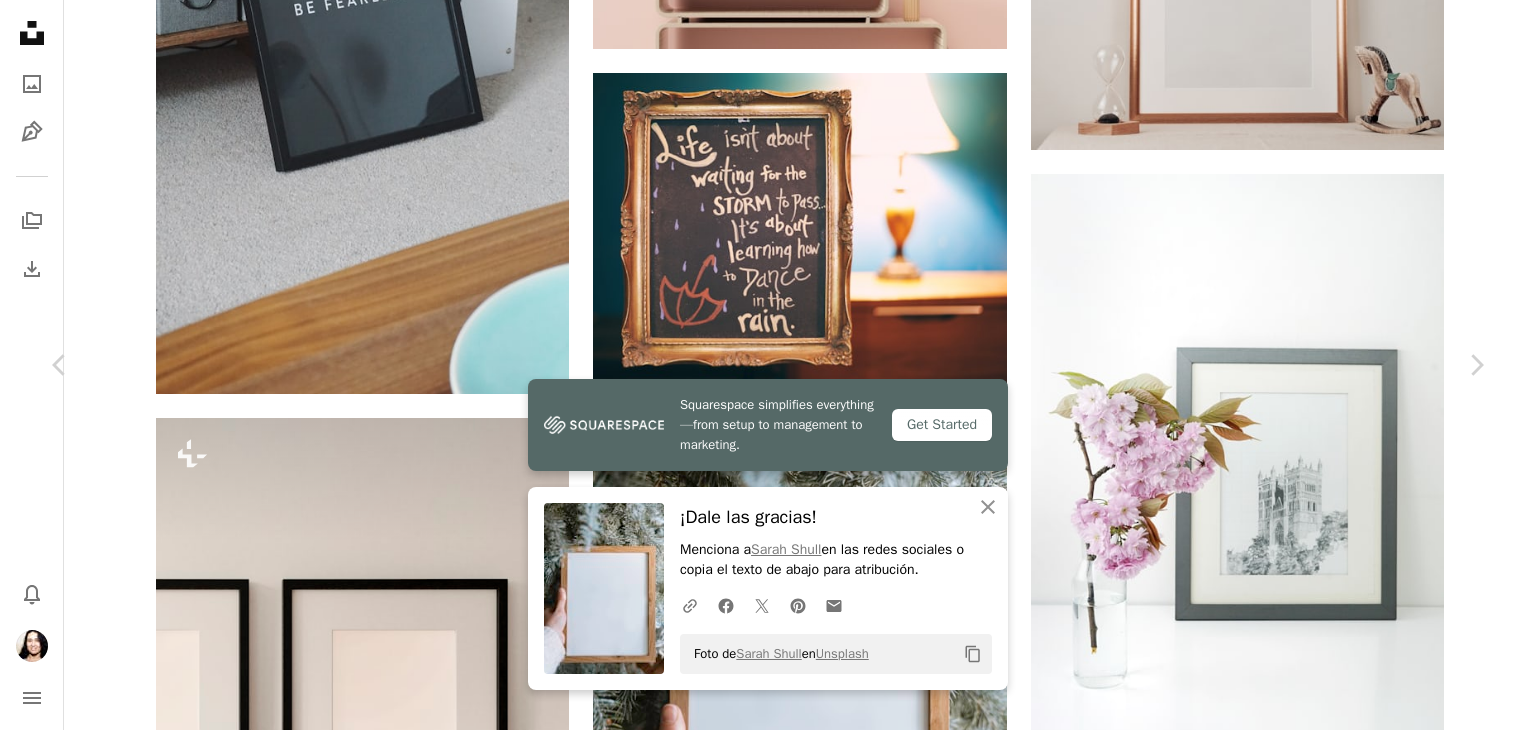 click on "An X shape" at bounding box center [20, 20] 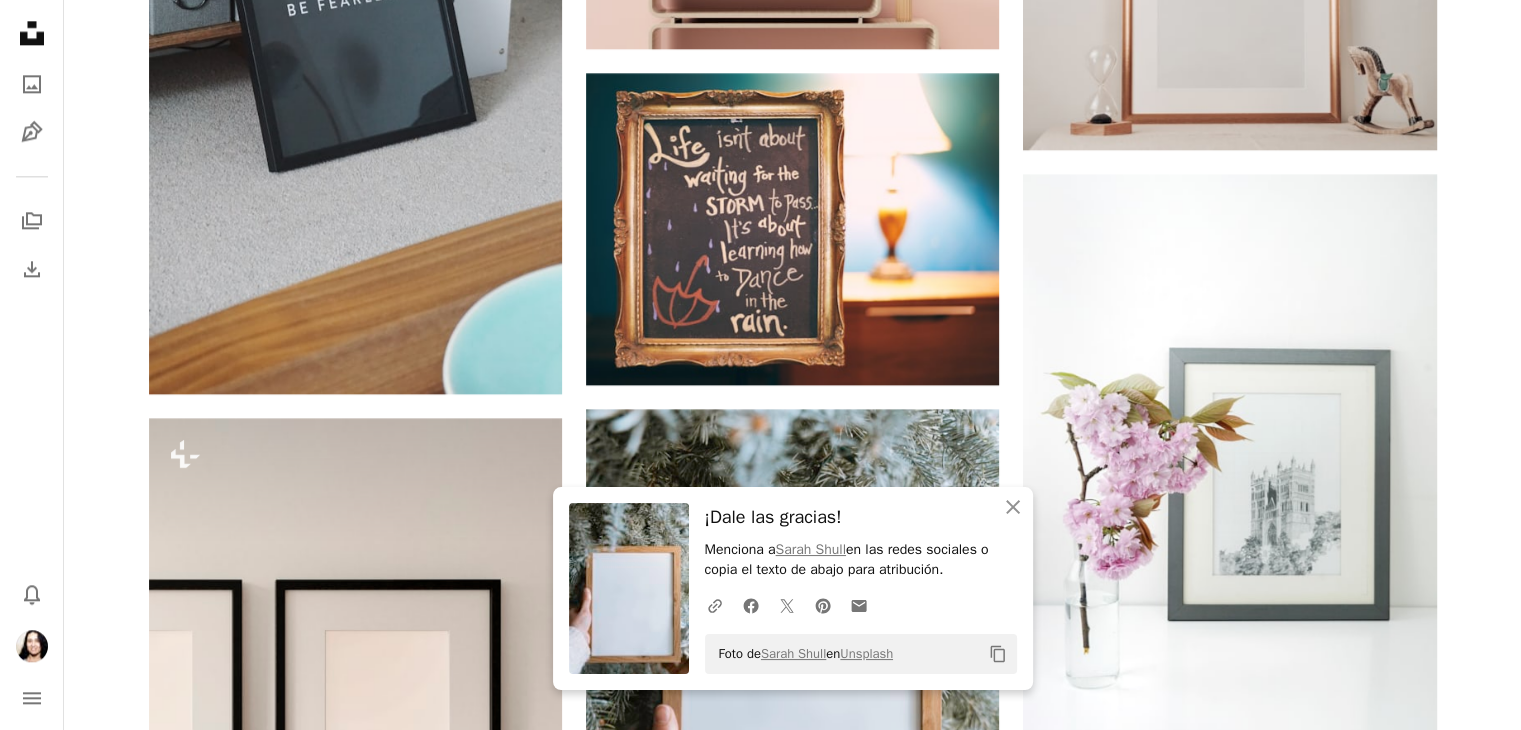 click at bounding box center (1229, 1128) 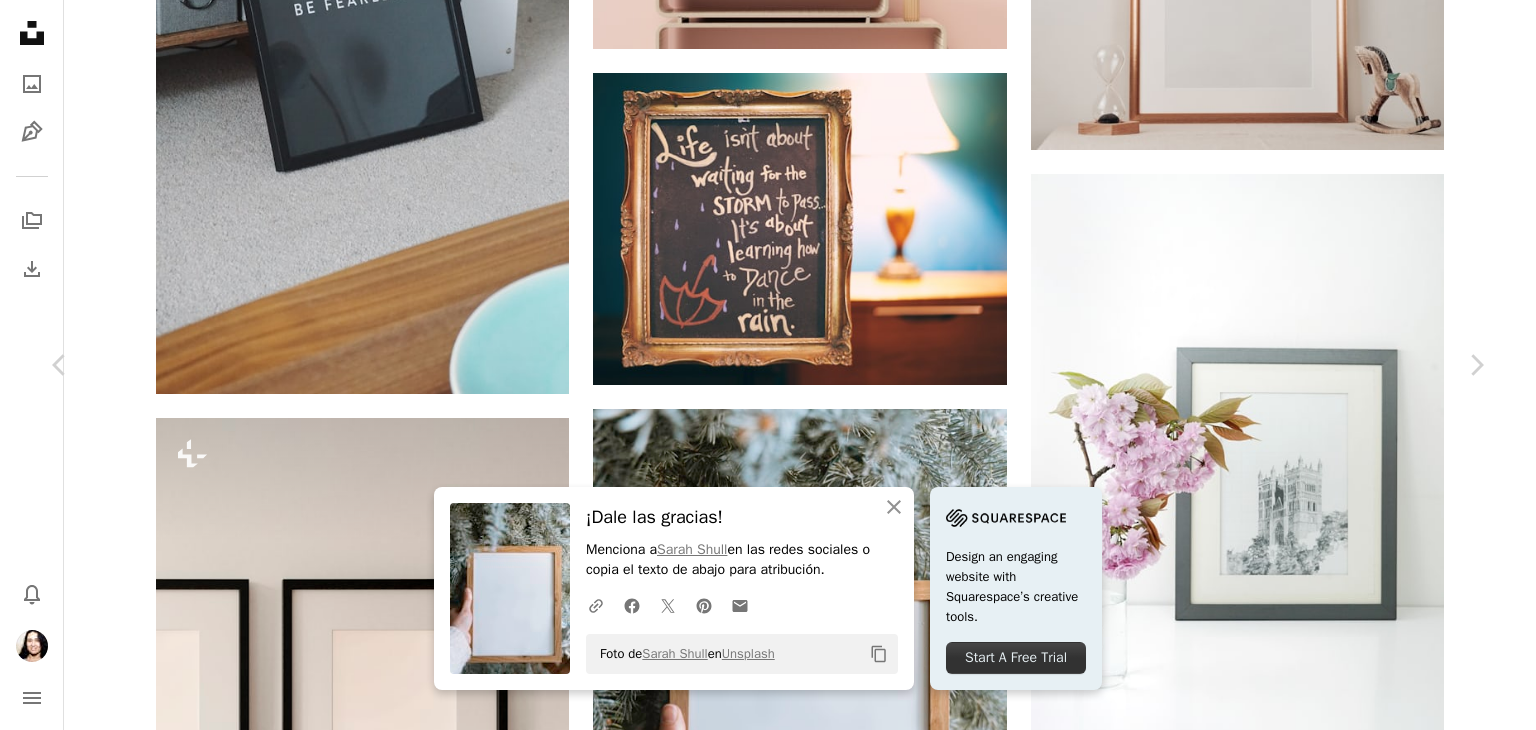 click on "Chevron down" 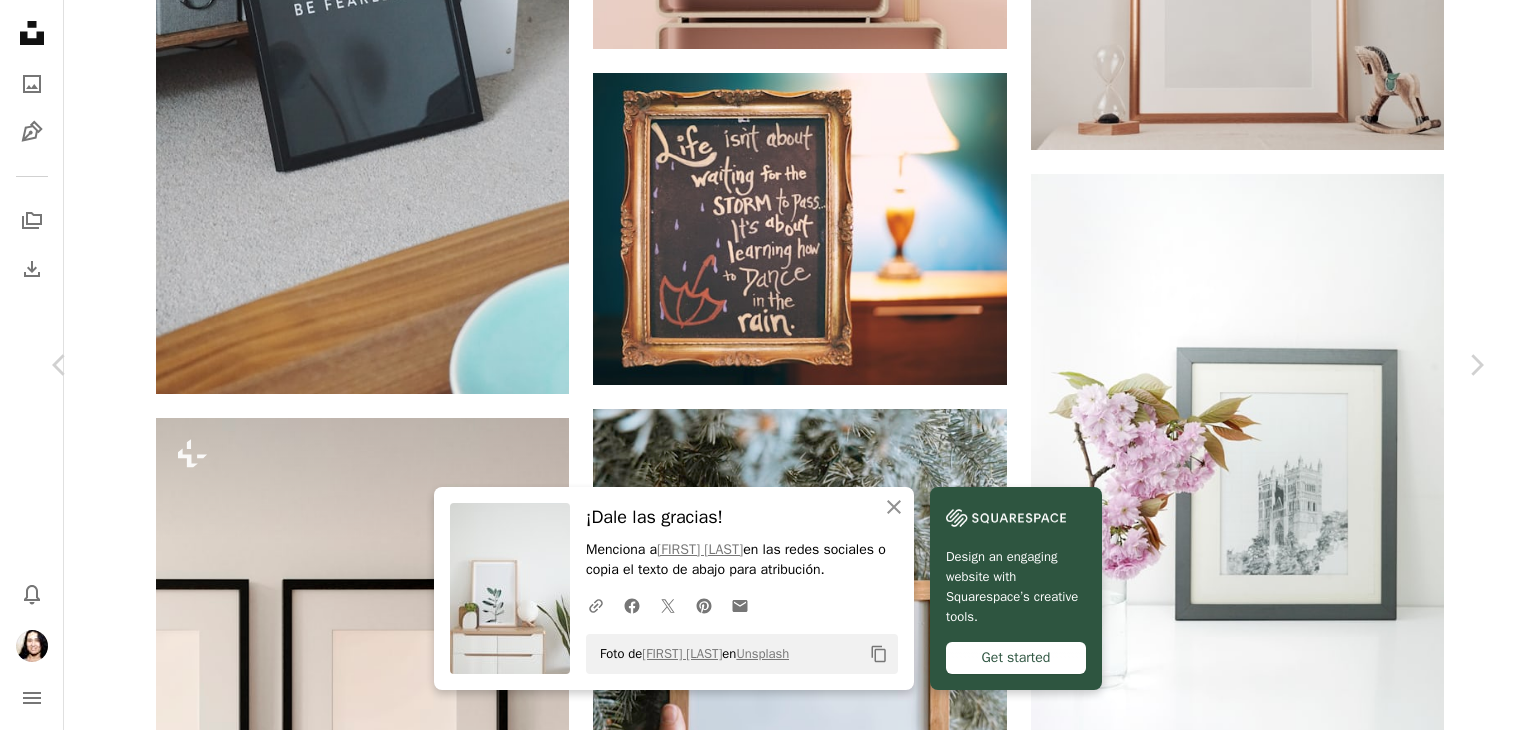 click on "An X shape Chevron left Chevron right An X shape Cerrar ¡Dale las gracias! Menciona a  [FIRST] [LAST]  en las redes sociales o copia el texto de abajo para atribución. A URL sharing icon (chains) Facebook icon X (formerly Twitter) icon Pinterest icon An envelope Foto de  [FIRST] [LAST]  en  Unsplash
Copy content Design an engaging website with Squarespace’s creative tools. Get started [FIRST] [LAST] [FIRST][LAST] A heart A plus sign Descargar Chevron down Zoom in Visualizaciones 11.247.693 Descargas 115.511 Presentado en Fotos ,  Interiores A forward-right arrow Compartir Info icon Información More Actions Calendar outlined Publicado el  31 de agosto de 2019 Camera FUJIFILM, X-T20 Safety Uso gratuito bajo la  Licencia Unsplash Casa planta diseño cuarto interior mínimo Vietnam marco interior Decoración dentro escandinavo cajón fondo arte foto Diseño de interiores hogar Salón sitio web Explora imágenes premium relacionadas en iStock  |  Ahorra un 20 % con el código UNSPLASH20 Ver más en iStock  ↗" at bounding box center (768, 5922) 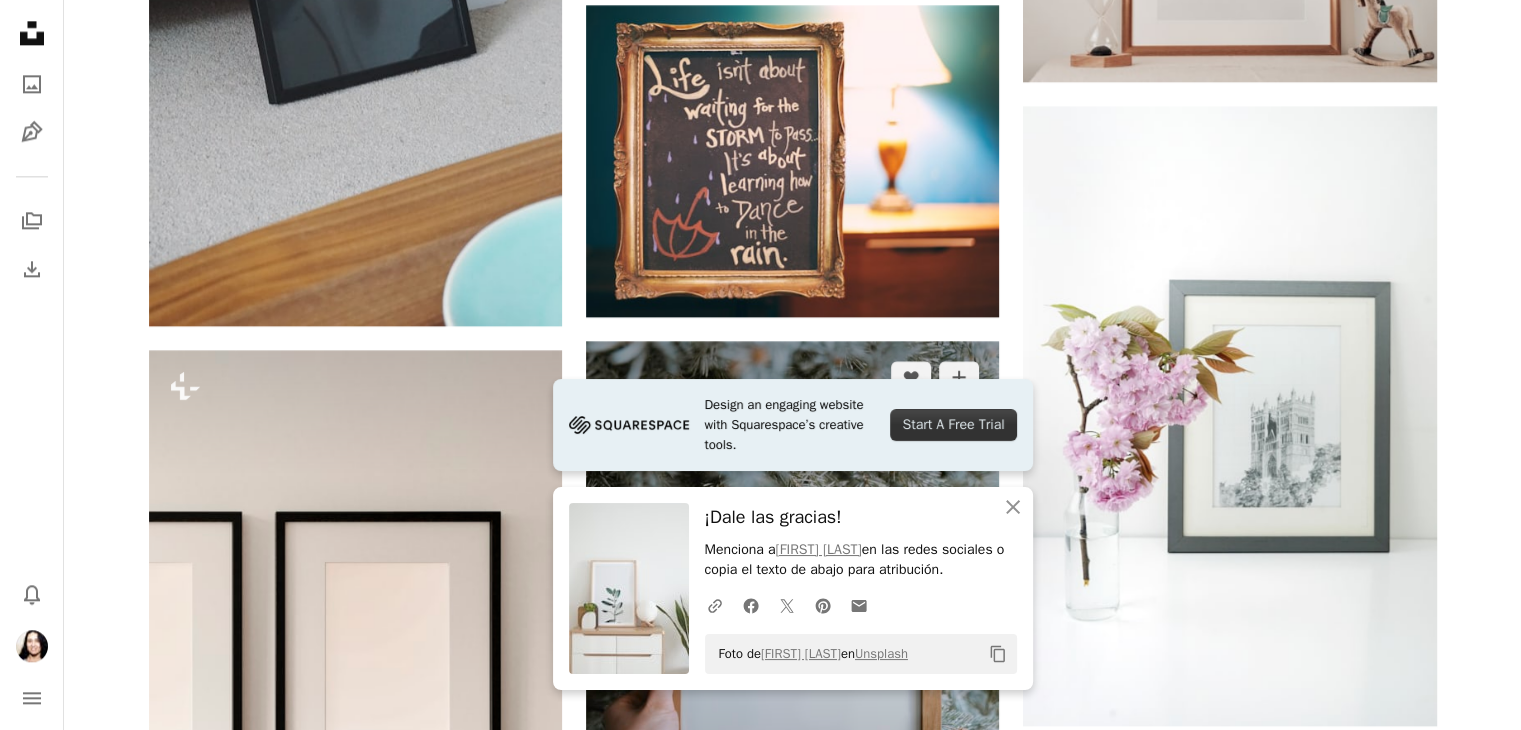 scroll, scrollTop: 2600, scrollLeft: 0, axis: vertical 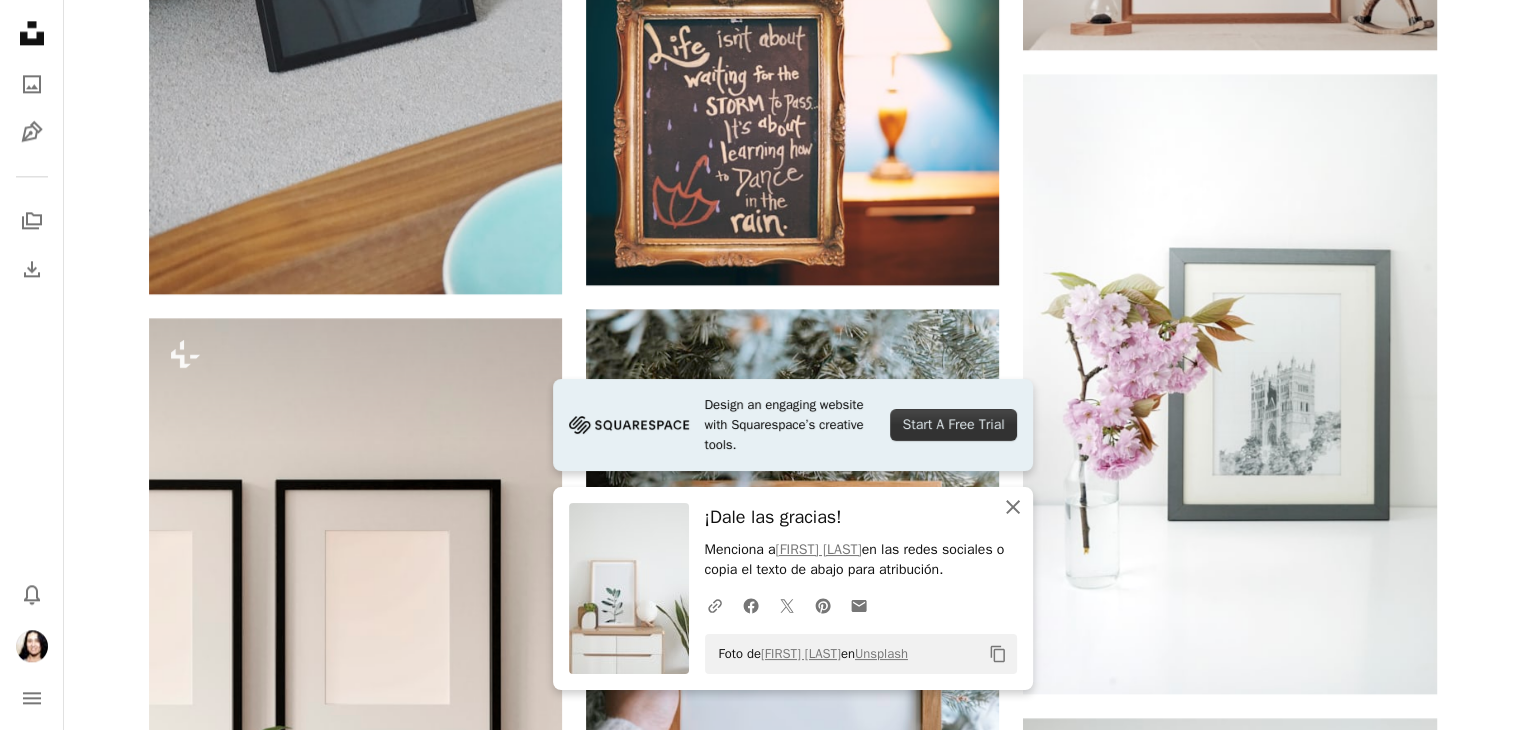 click 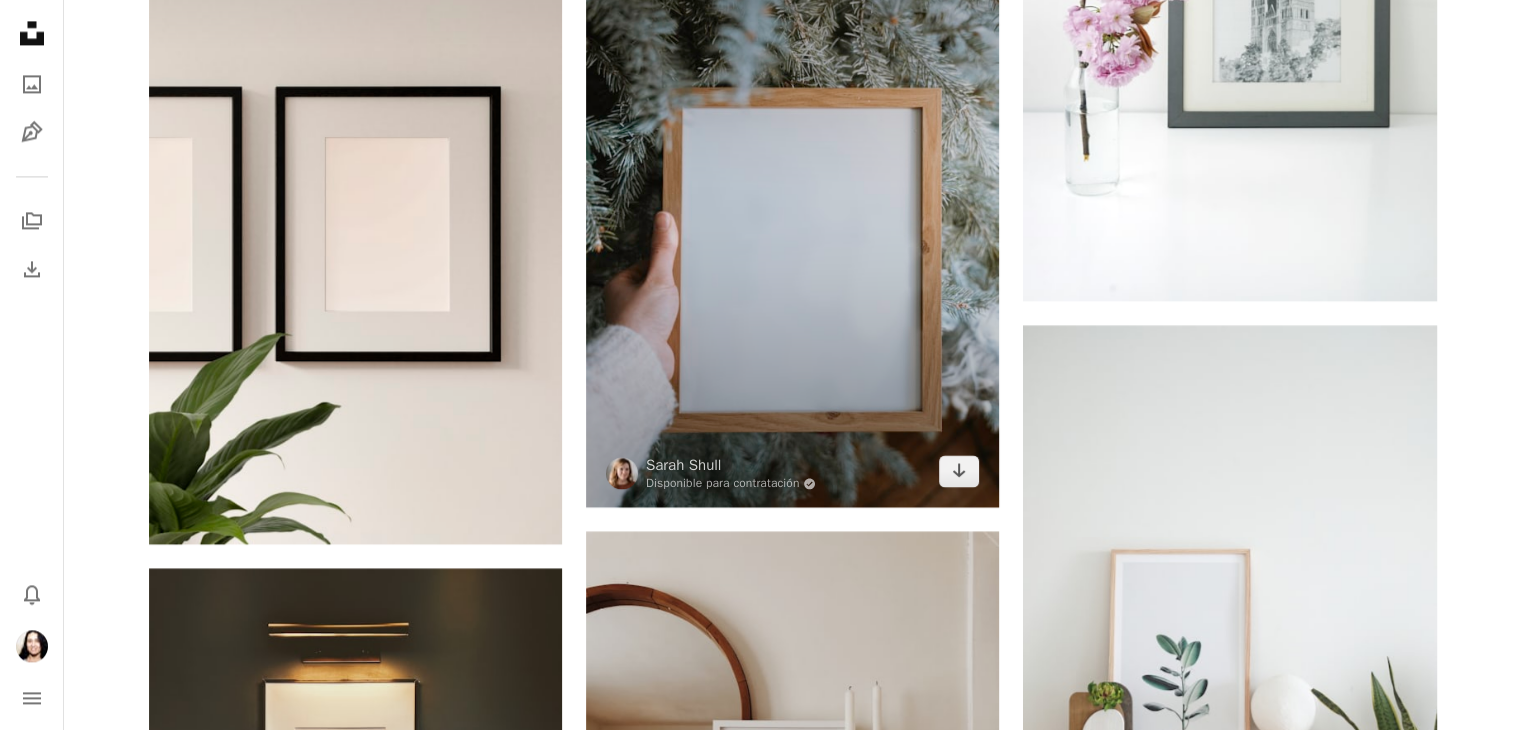 scroll, scrollTop: 3000, scrollLeft: 0, axis: vertical 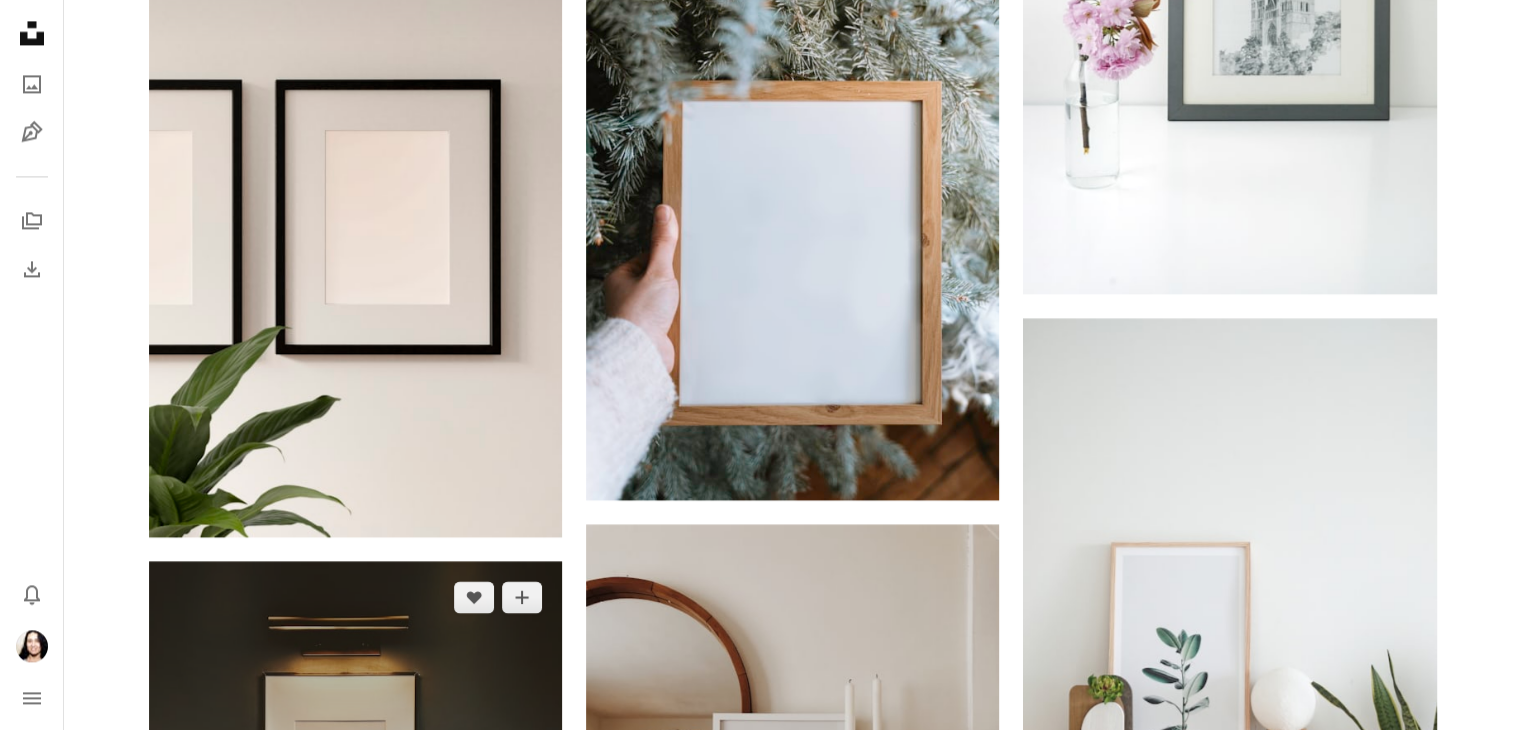 click at bounding box center (355, 836) 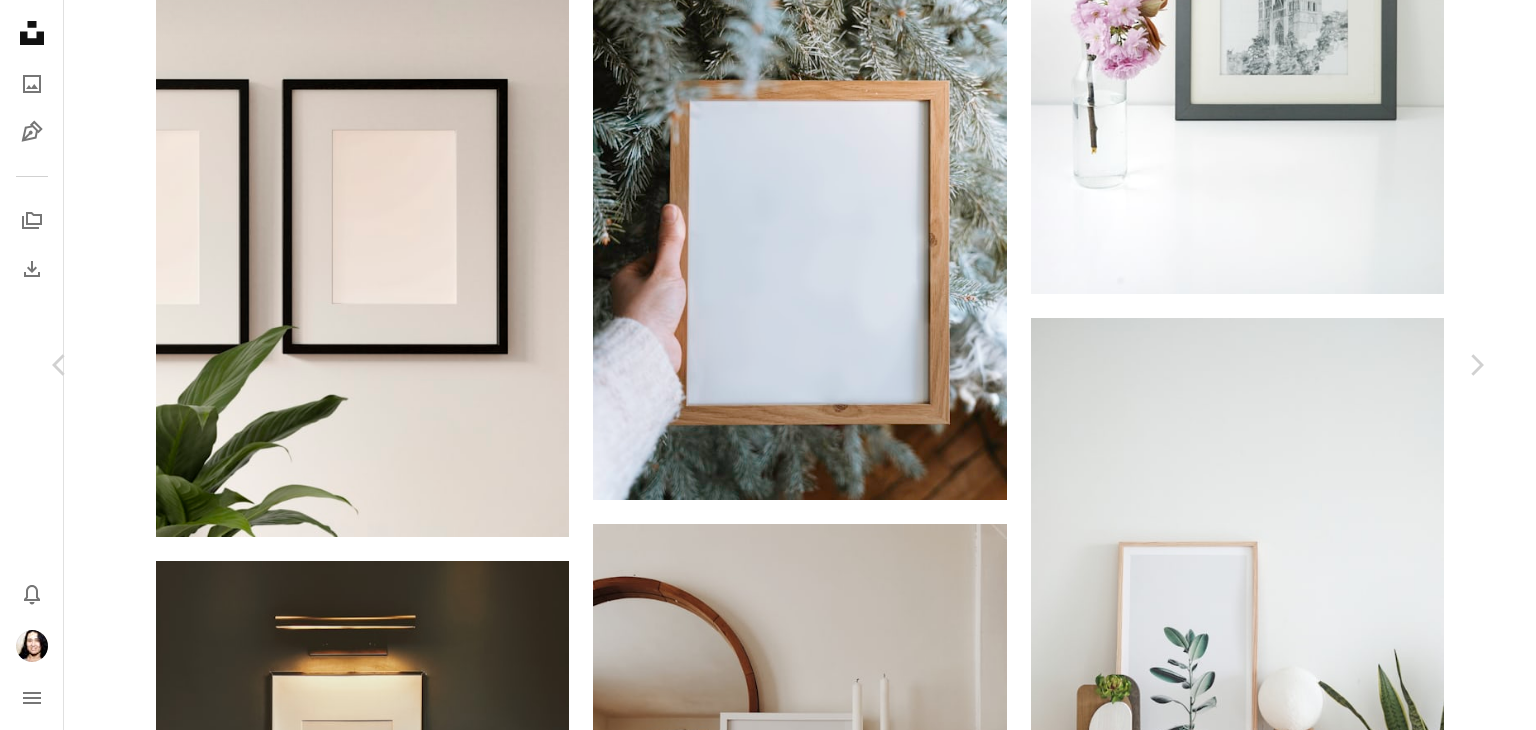 click 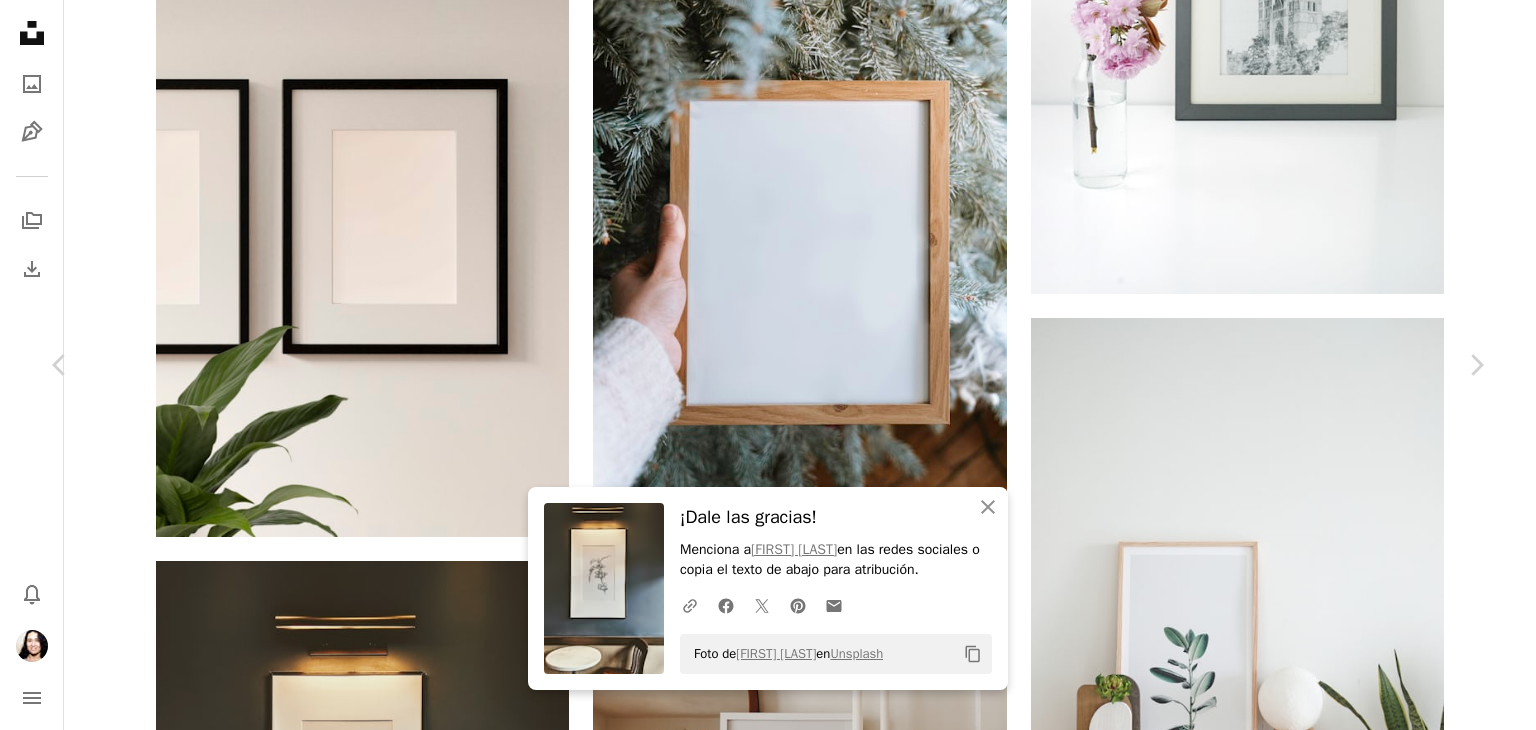 drag, startPoint x: 26, startPoint y: 11, endPoint x: 62, endPoint y: 0, distance: 37.64306 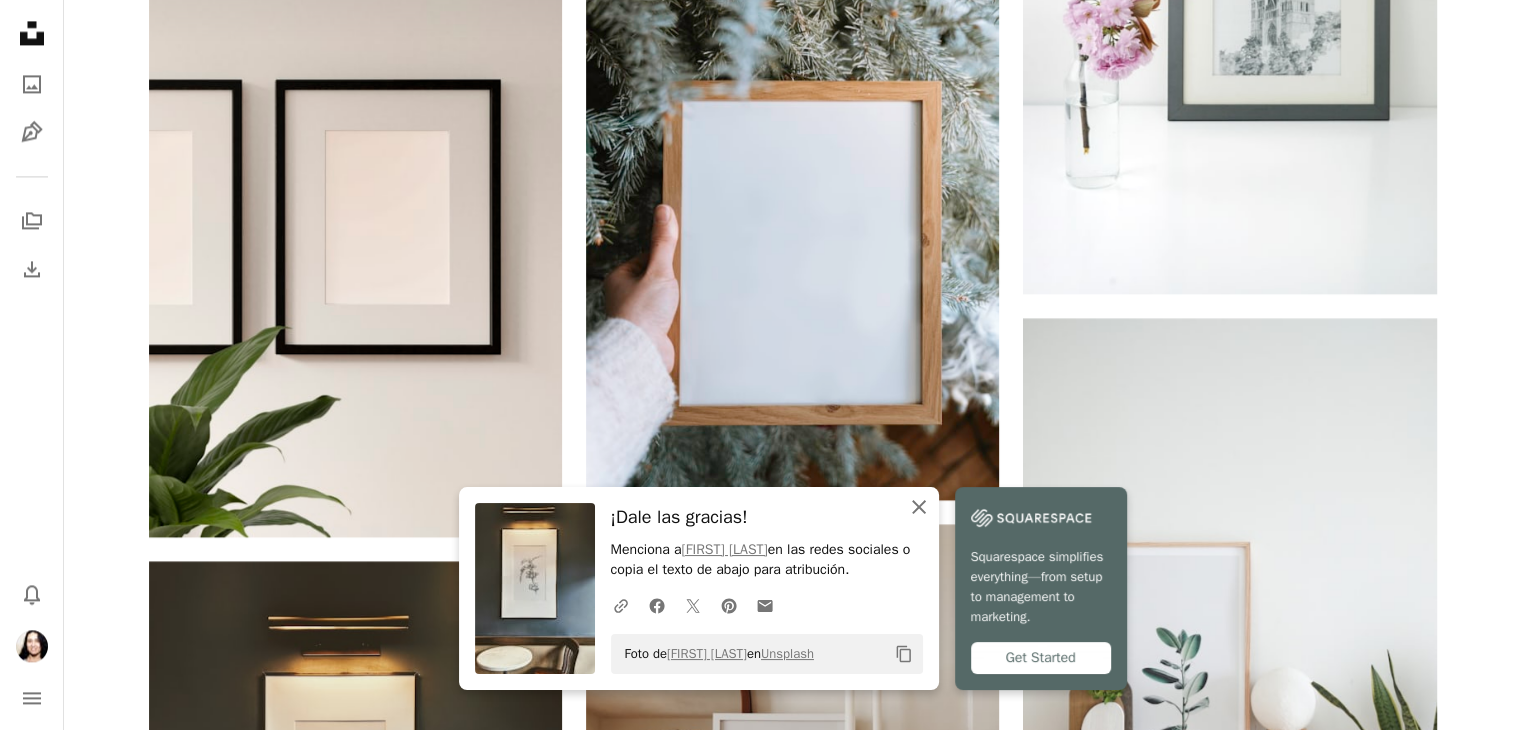click 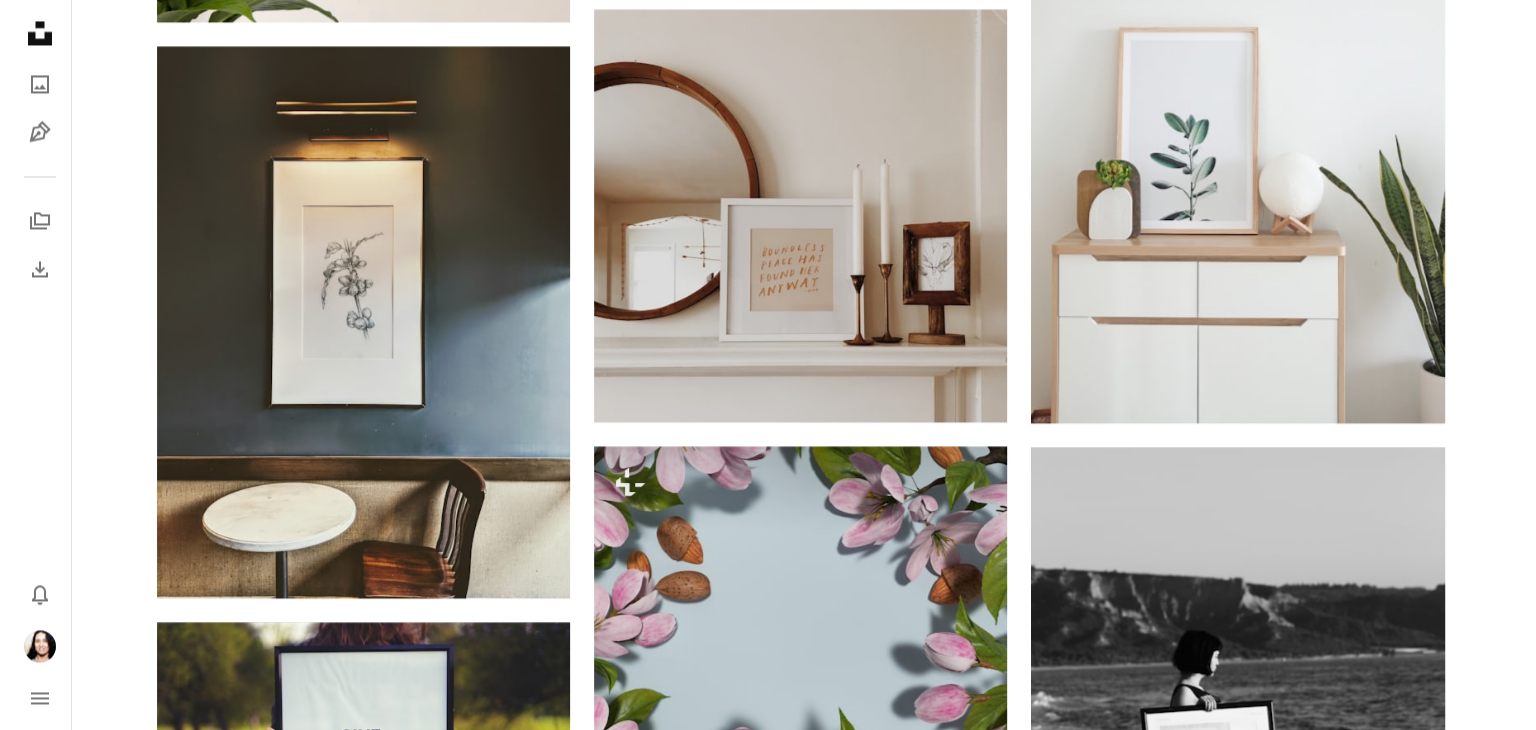 scroll, scrollTop: 3500, scrollLeft: 0, axis: vertical 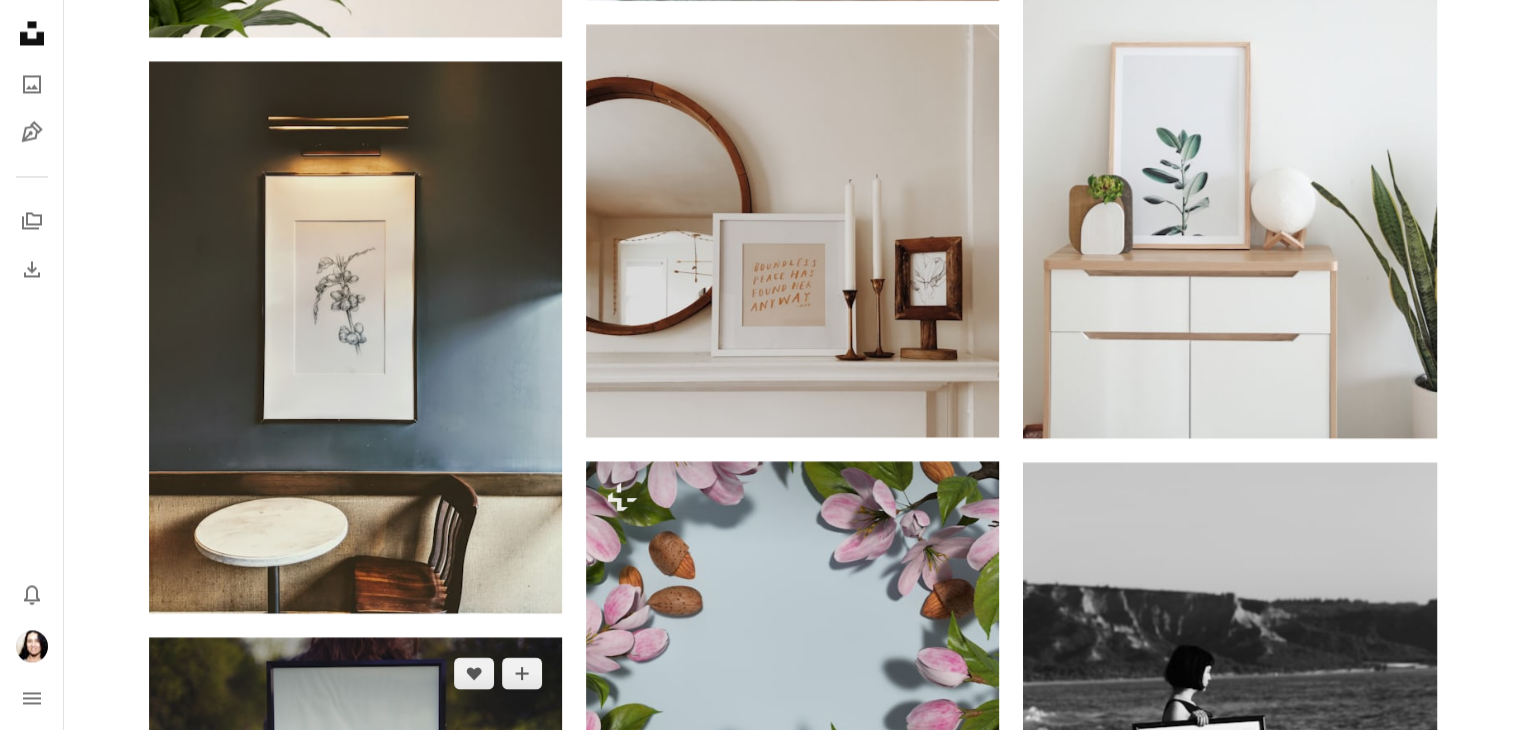 click at bounding box center (355, 775) 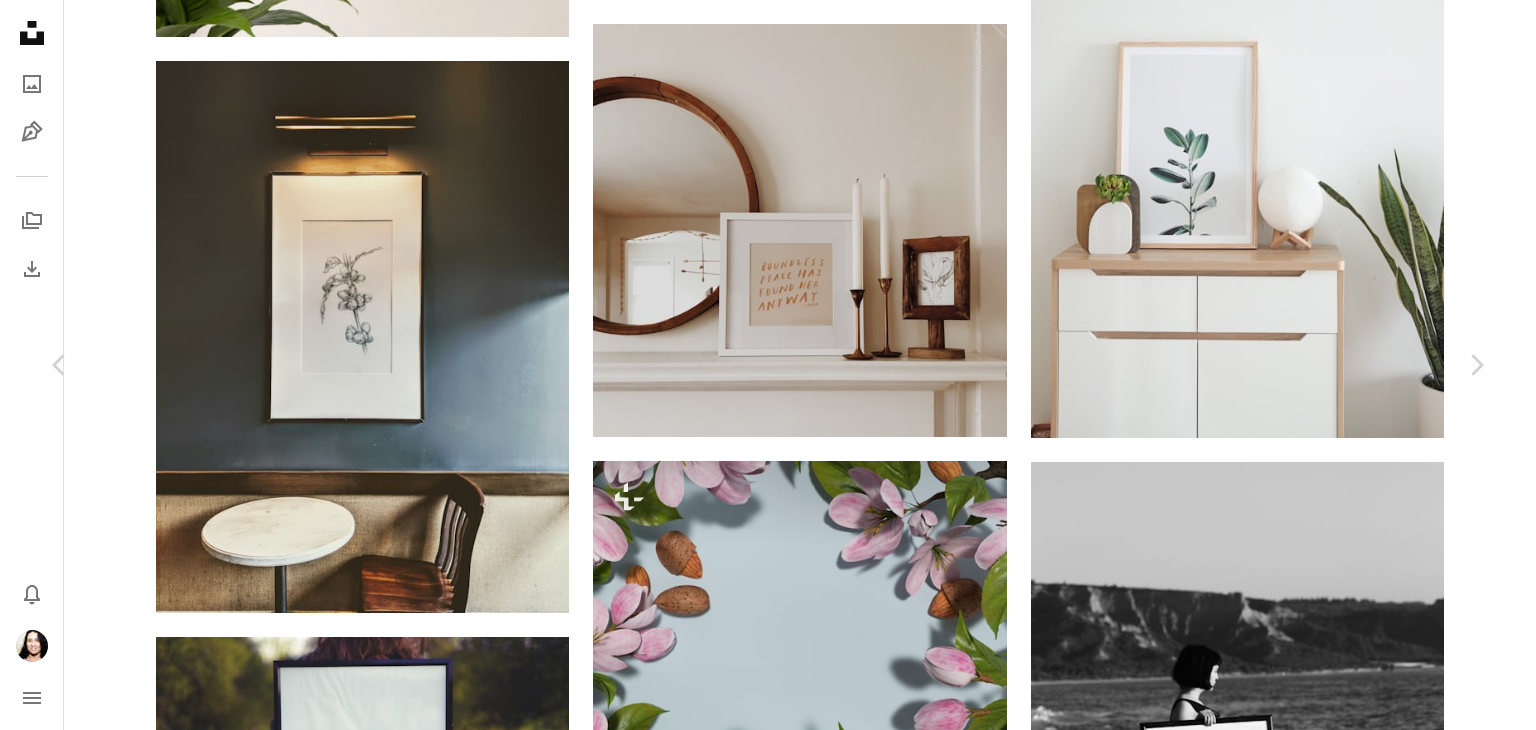 click on "Chevron down" 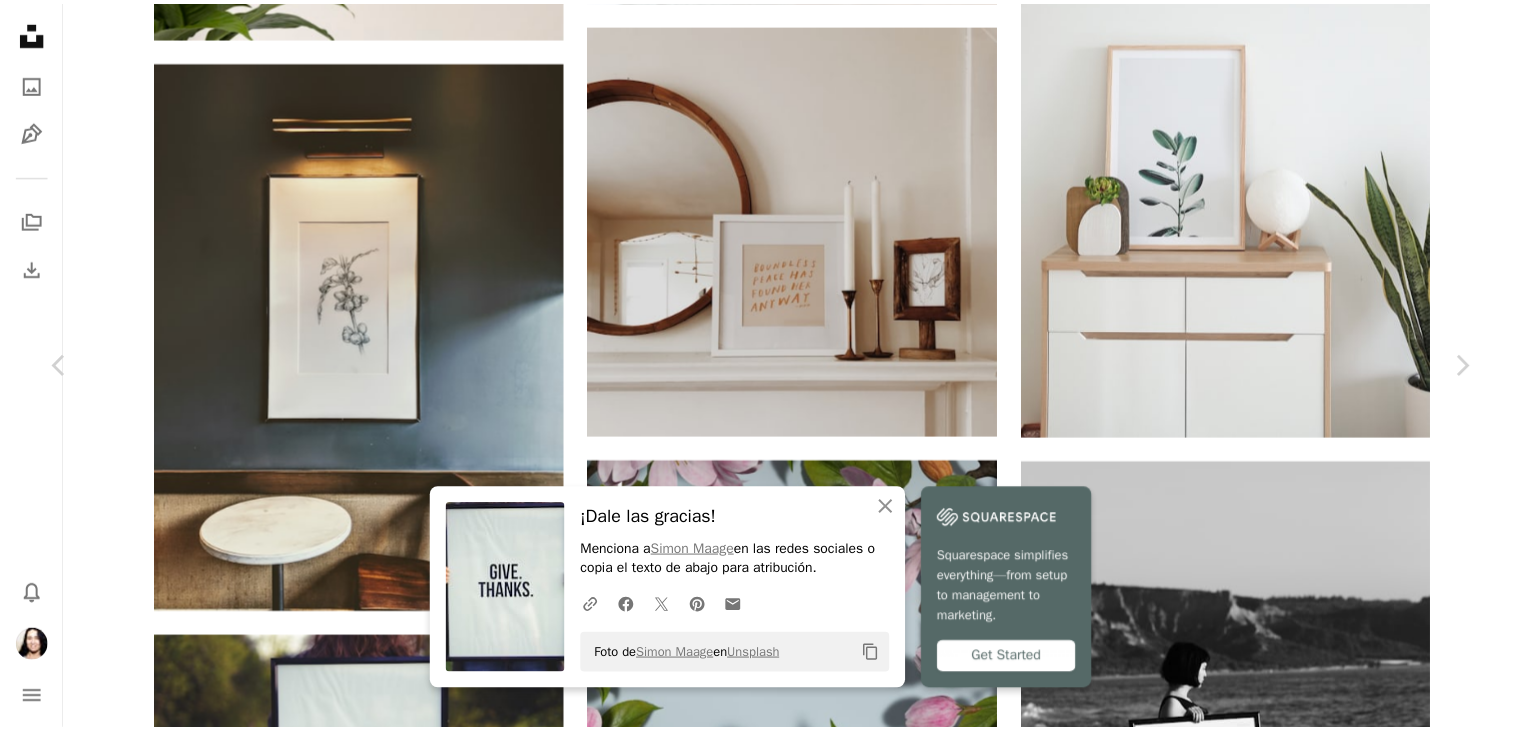 scroll, scrollTop: 200, scrollLeft: 0, axis: vertical 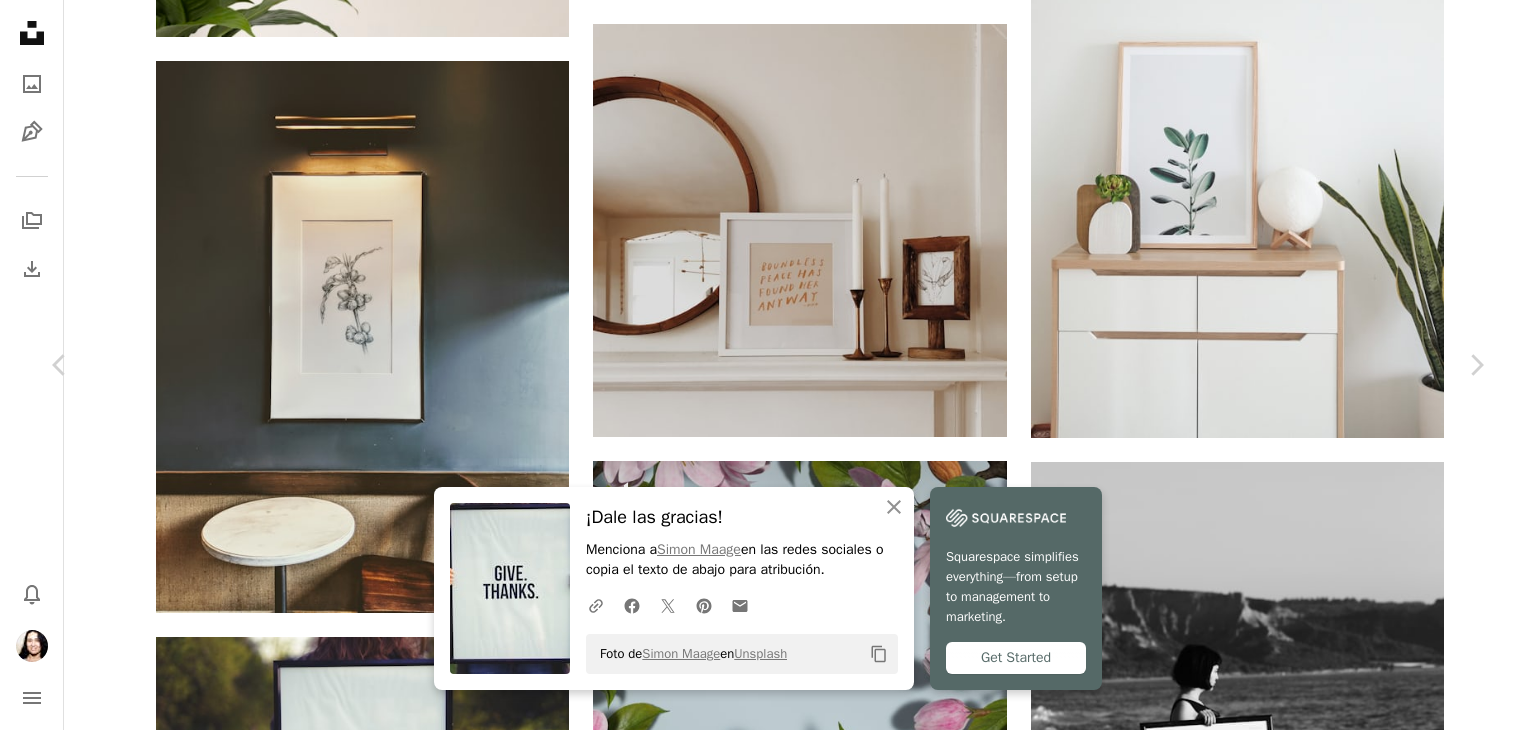 click on "An X shape" at bounding box center [20, 20] 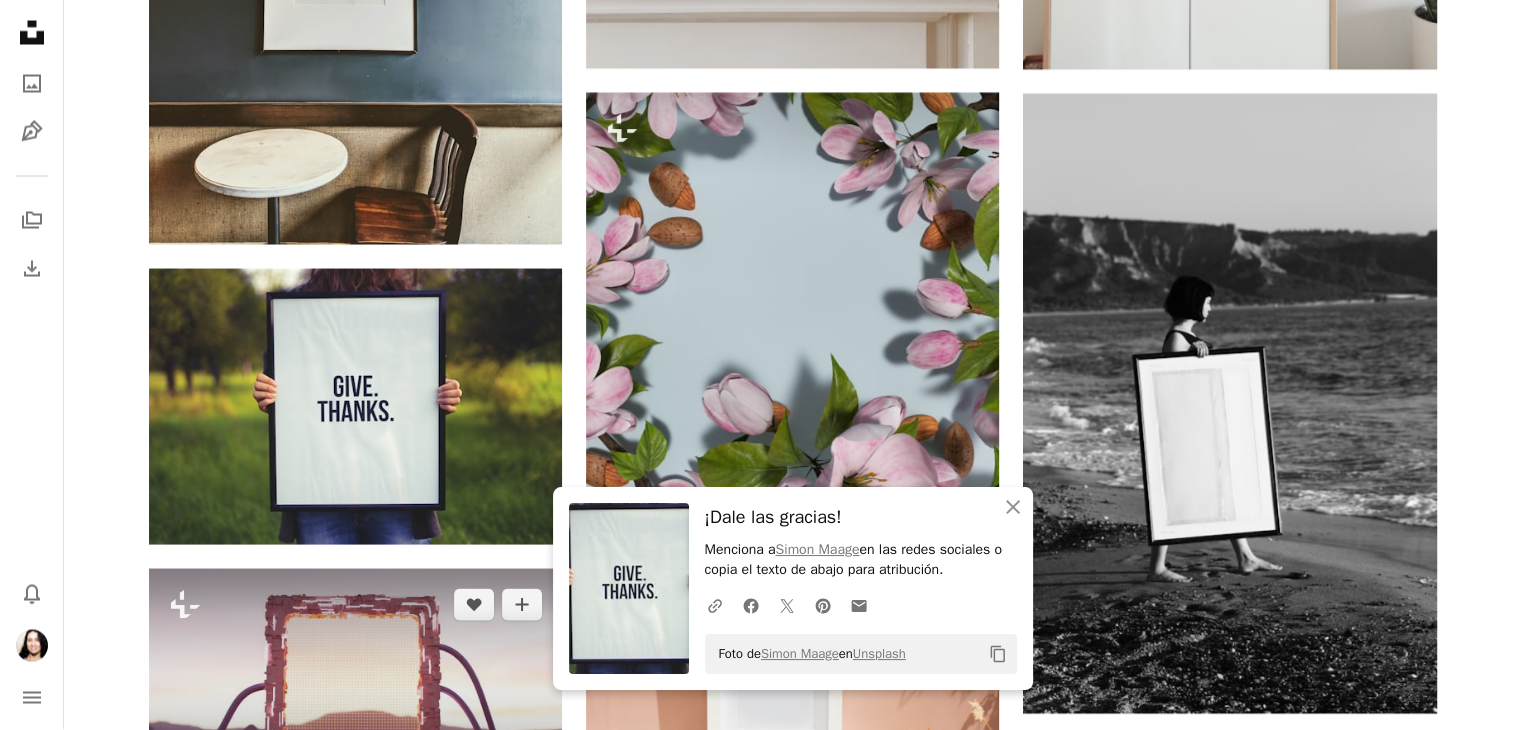 scroll, scrollTop: 3900, scrollLeft: 0, axis: vertical 